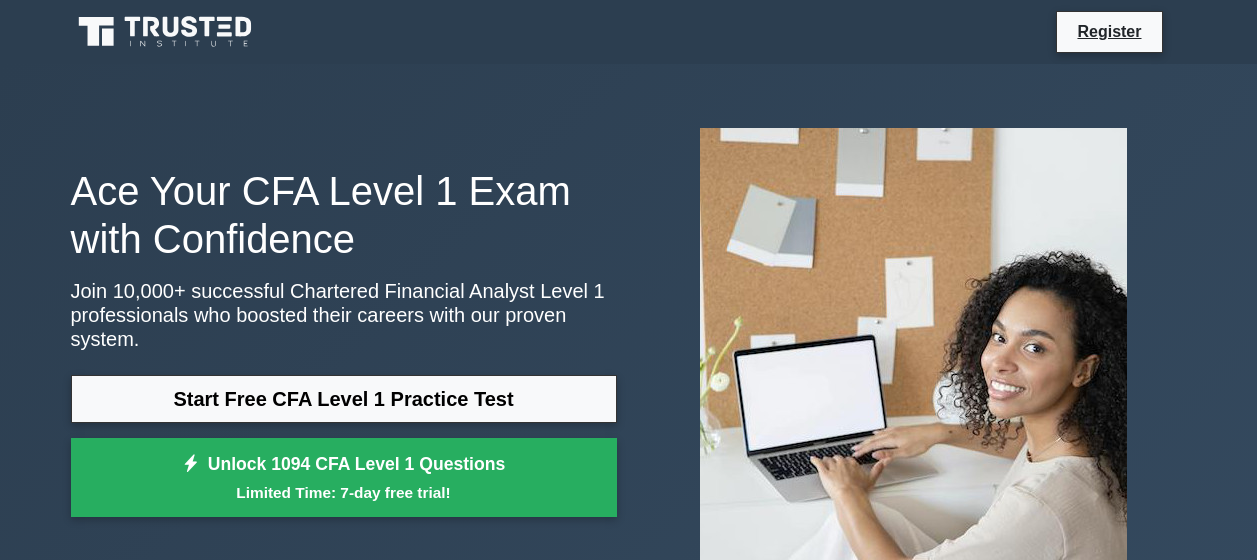 scroll, scrollTop: 0, scrollLeft: 0, axis: both 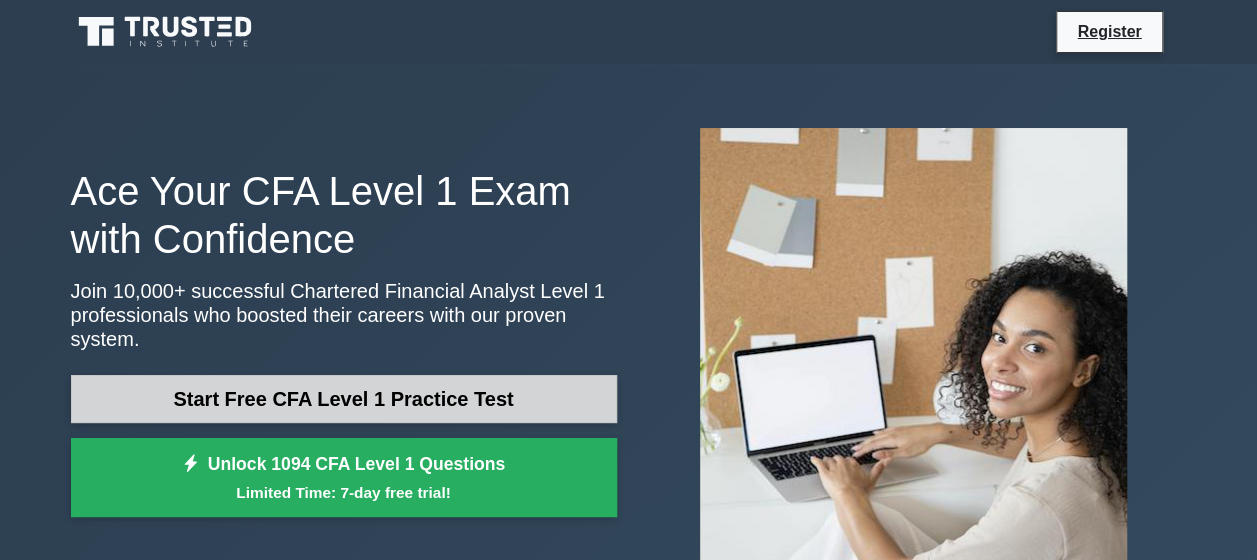 click on "Start Free CFA Level 1 Practice Test" at bounding box center (344, 399) 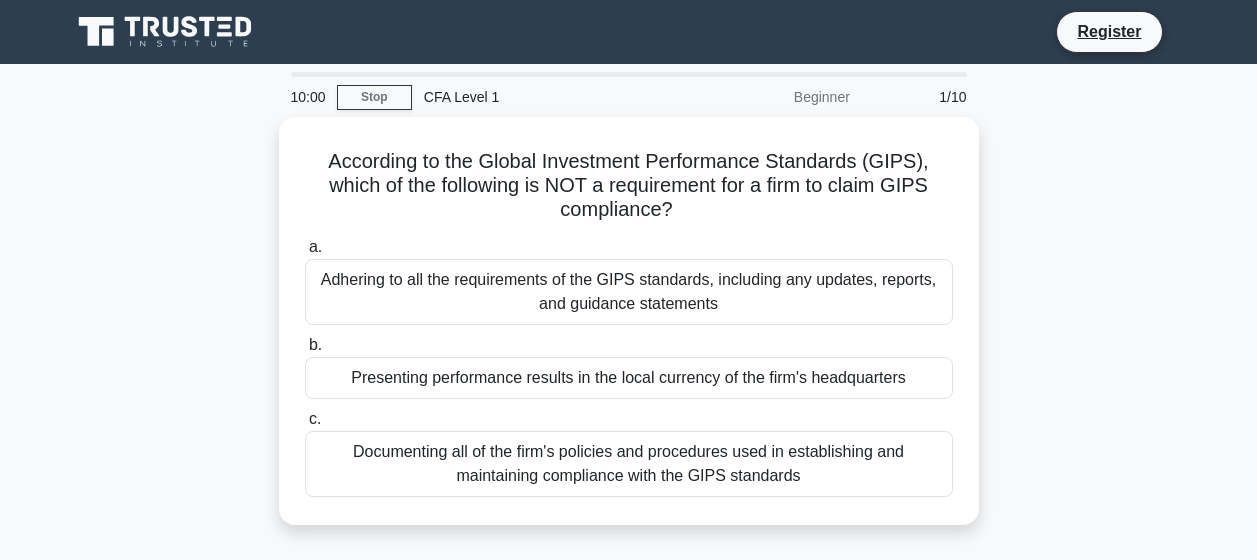 scroll, scrollTop: 0, scrollLeft: 0, axis: both 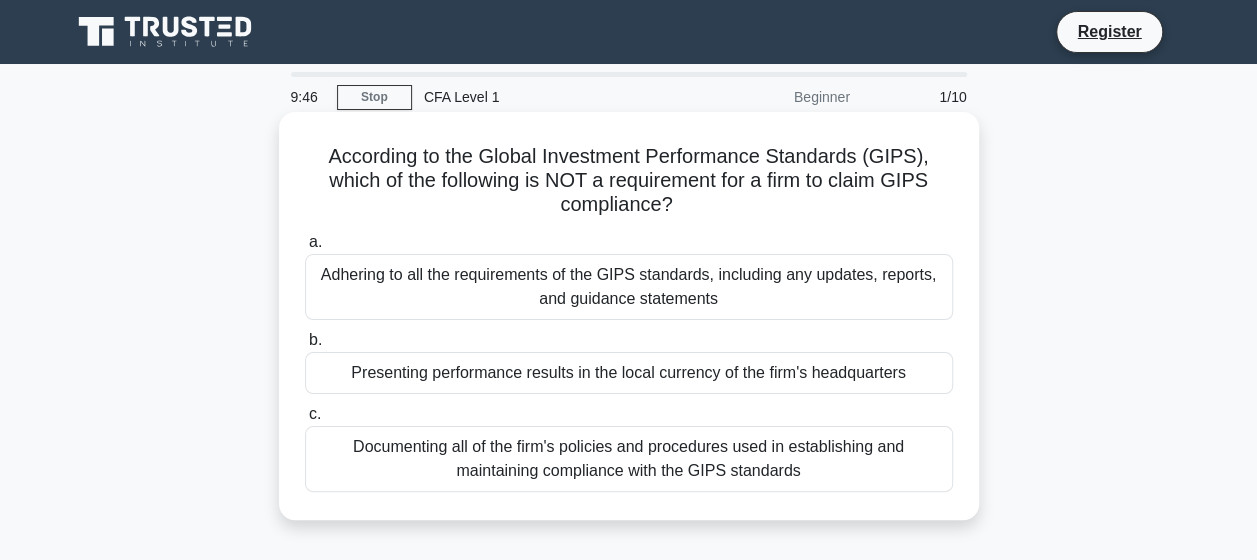 click on "Presenting performance results in the local currency of the firm's headquarters" at bounding box center (629, 373) 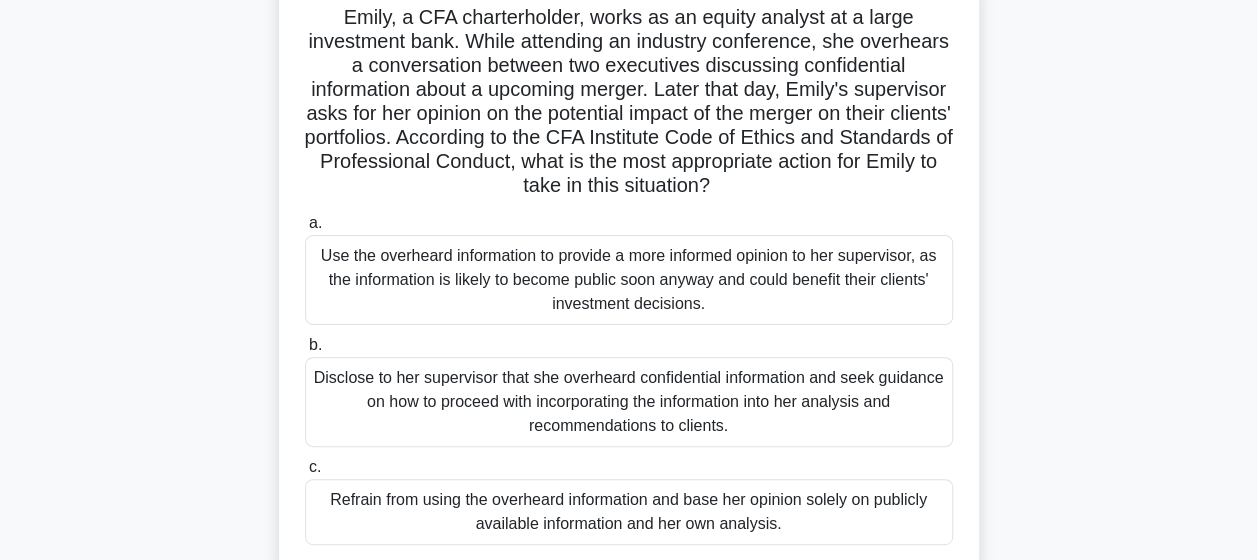 scroll, scrollTop: 151, scrollLeft: 0, axis: vertical 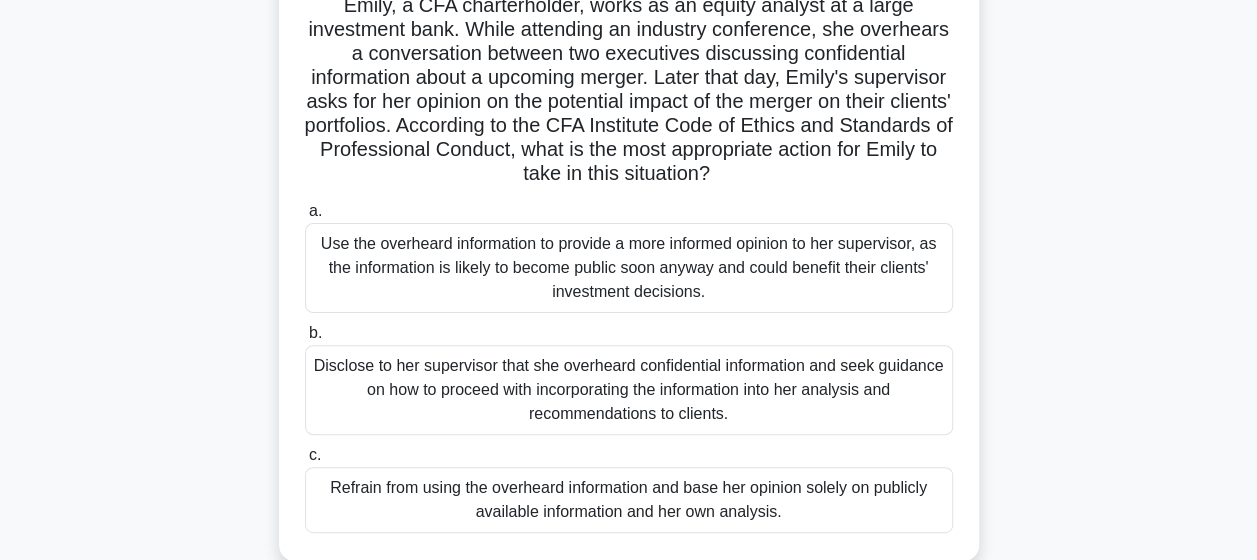 click on "Disclose to her supervisor that she overheard confidential information and seek guidance on how to proceed with incorporating the information into her analysis and recommendations to clients." at bounding box center (629, 390) 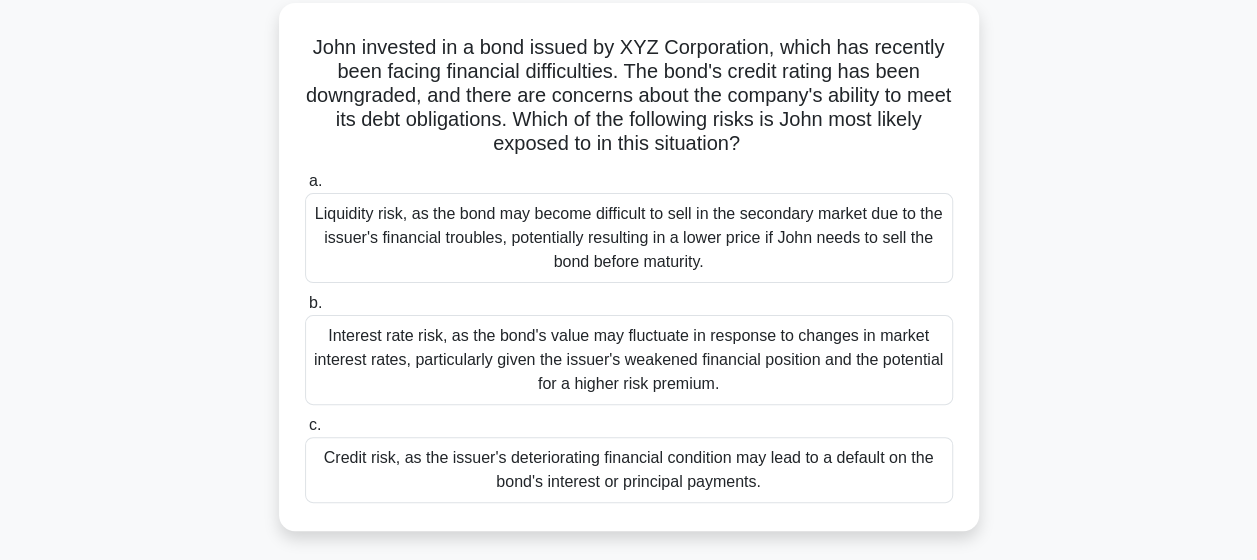 scroll, scrollTop: 115, scrollLeft: 0, axis: vertical 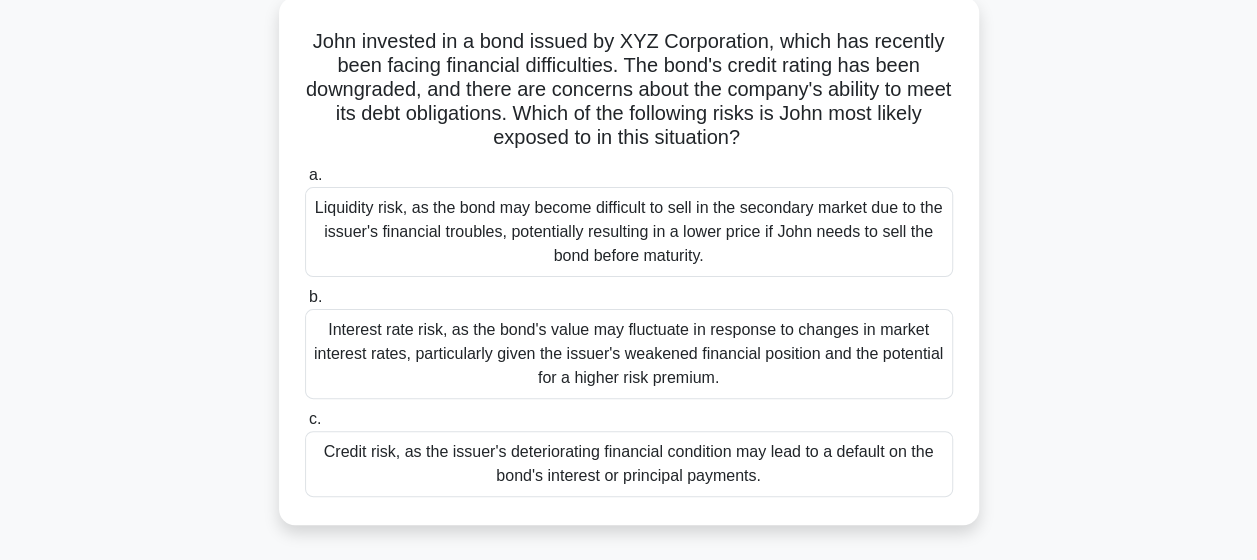 click on "Credit risk, as the issuer's deteriorating financial condition may lead to a default on the bond's interest or principal payments." at bounding box center [629, 464] 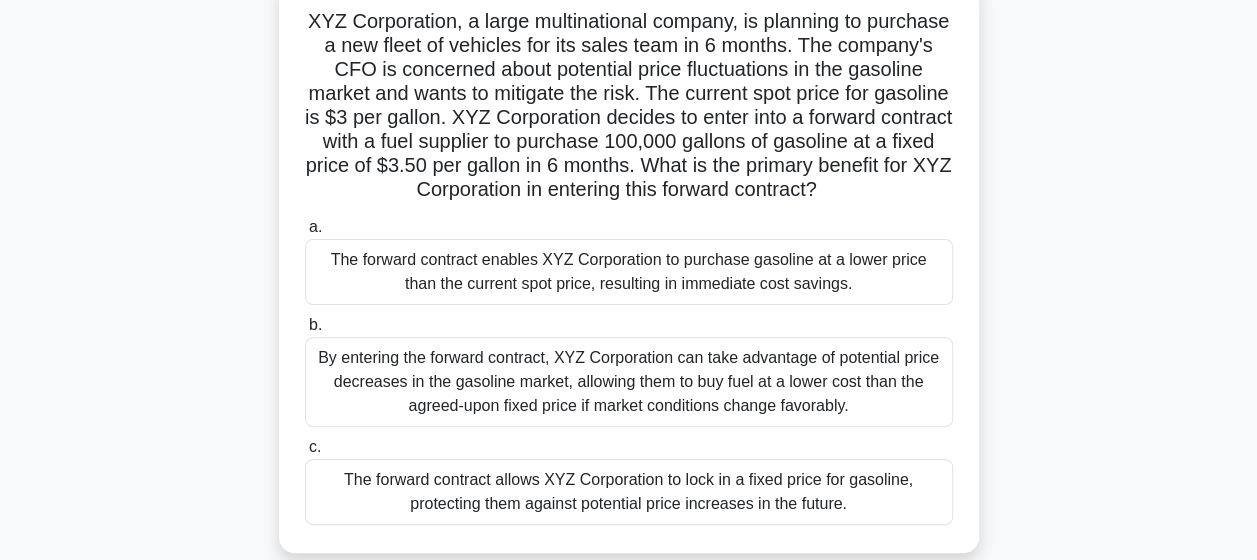 scroll, scrollTop: 136, scrollLeft: 0, axis: vertical 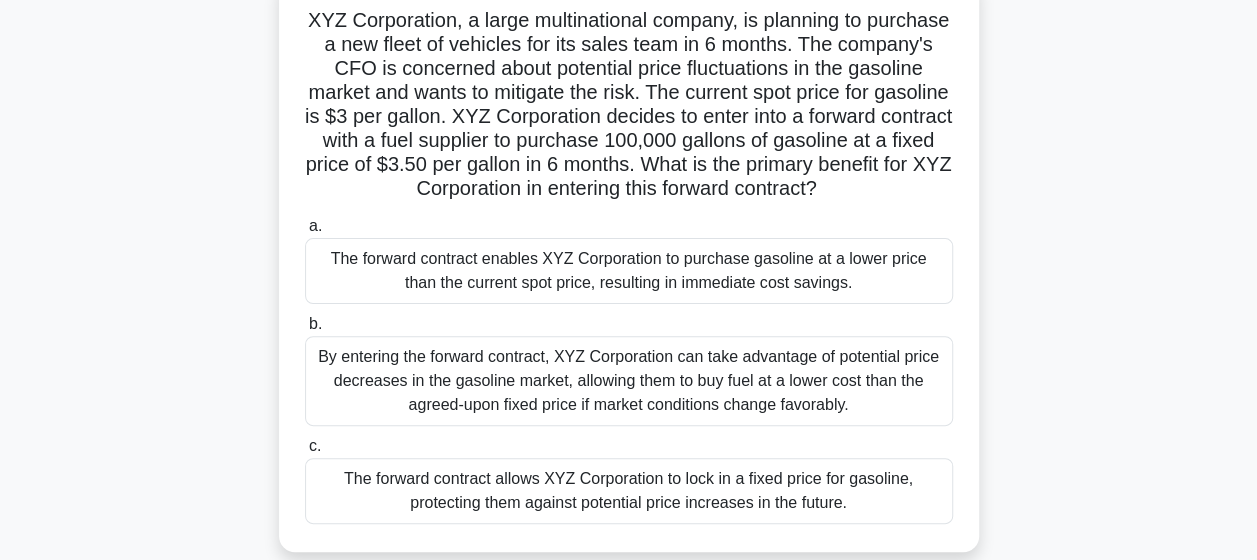 click on "The forward contract allows XYZ Corporation to lock in a fixed price for gasoline, protecting them against potential price increases in the future." at bounding box center (629, 491) 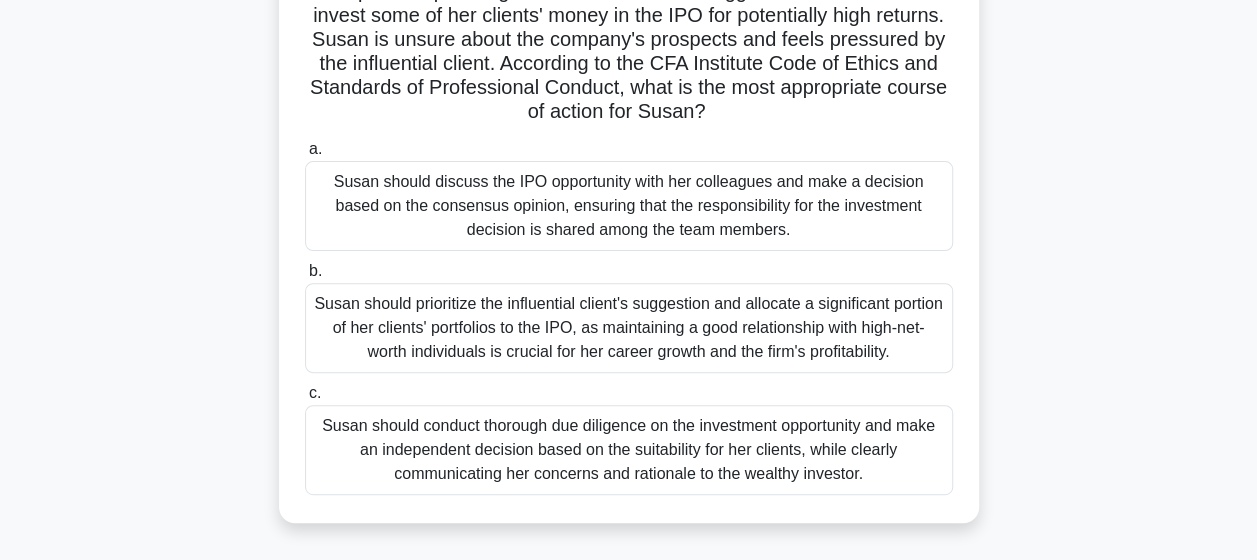 scroll, scrollTop: 214, scrollLeft: 0, axis: vertical 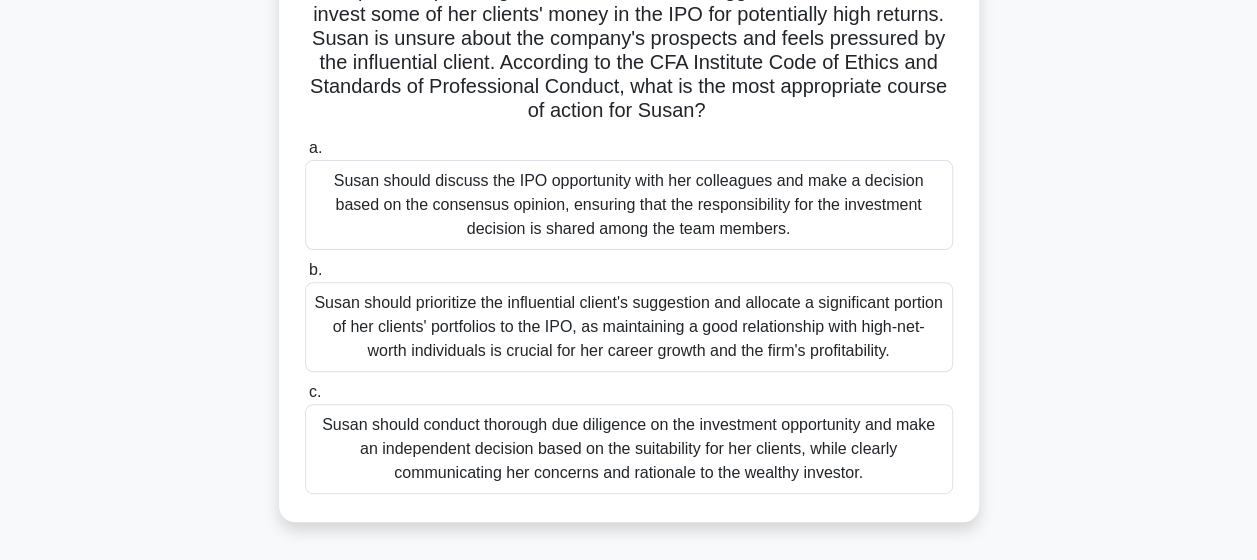 click on "Susan should conduct thorough due diligence on the investment opportunity and make an independent decision based on the suitability for her clients, while clearly communicating her concerns and rationale to the wealthy investor." at bounding box center [629, 449] 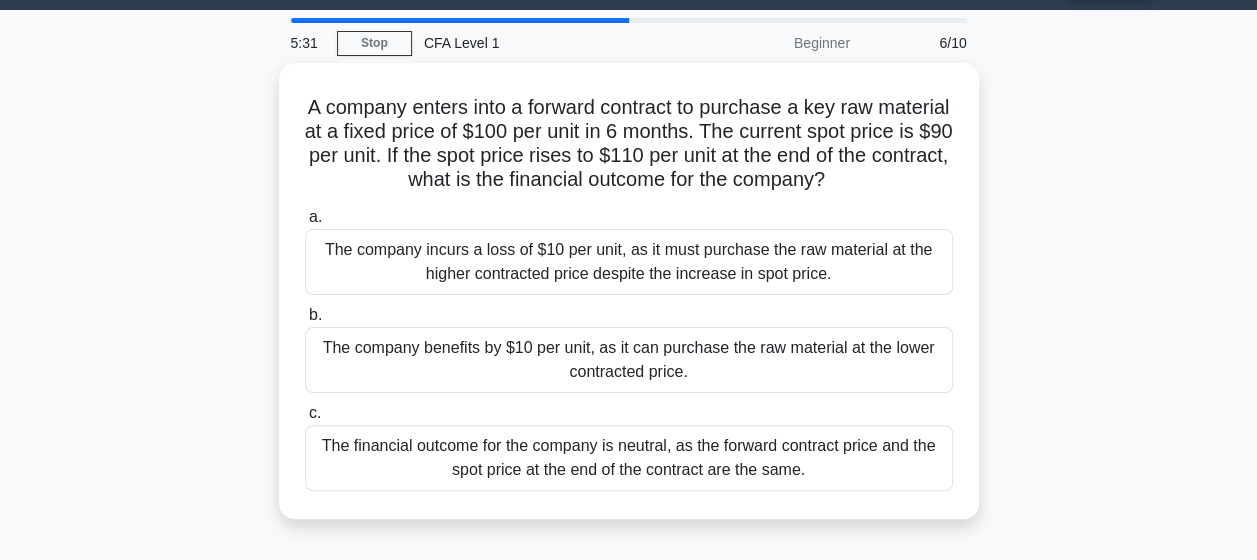 scroll, scrollTop: 55, scrollLeft: 0, axis: vertical 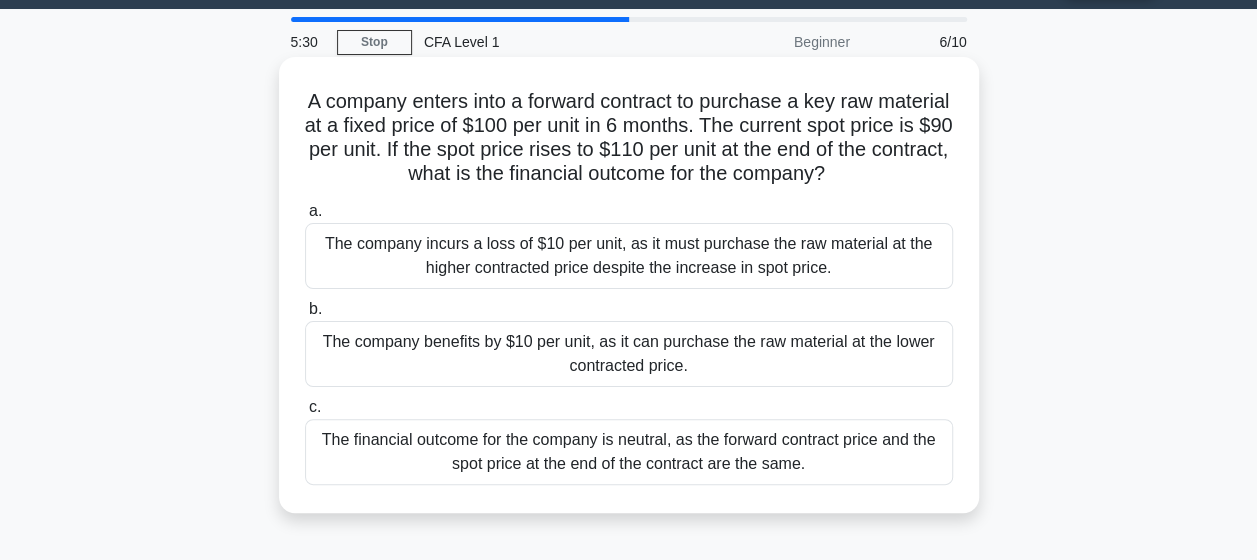 click on "The company benefits by $10 per unit, as it can purchase the raw material at the lower contracted price." at bounding box center [629, 354] 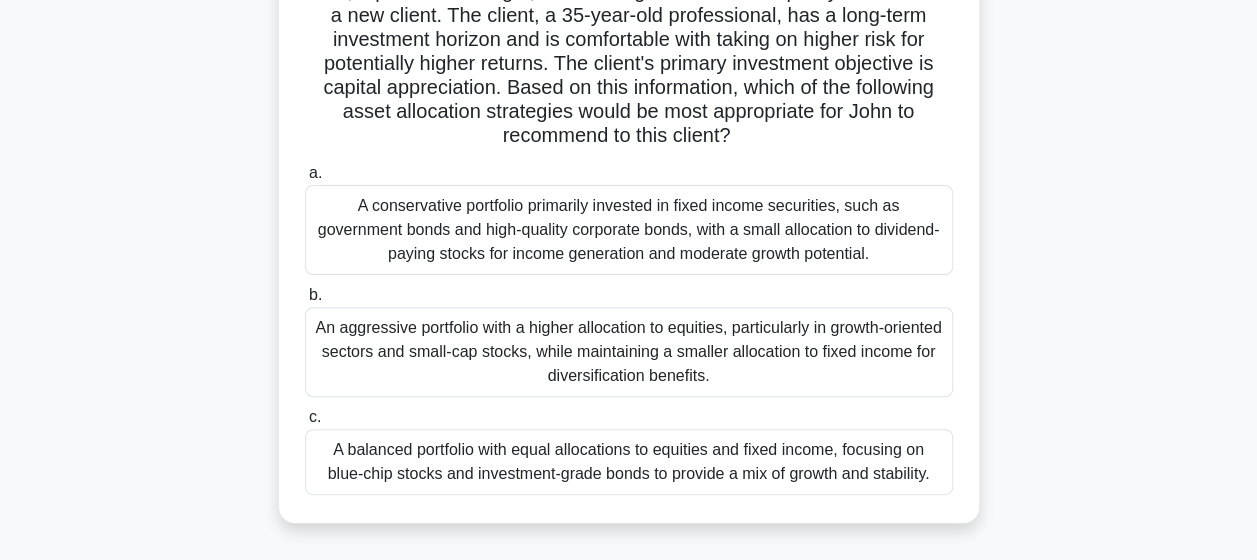 scroll, scrollTop: 181, scrollLeft: 0, axis: vertical 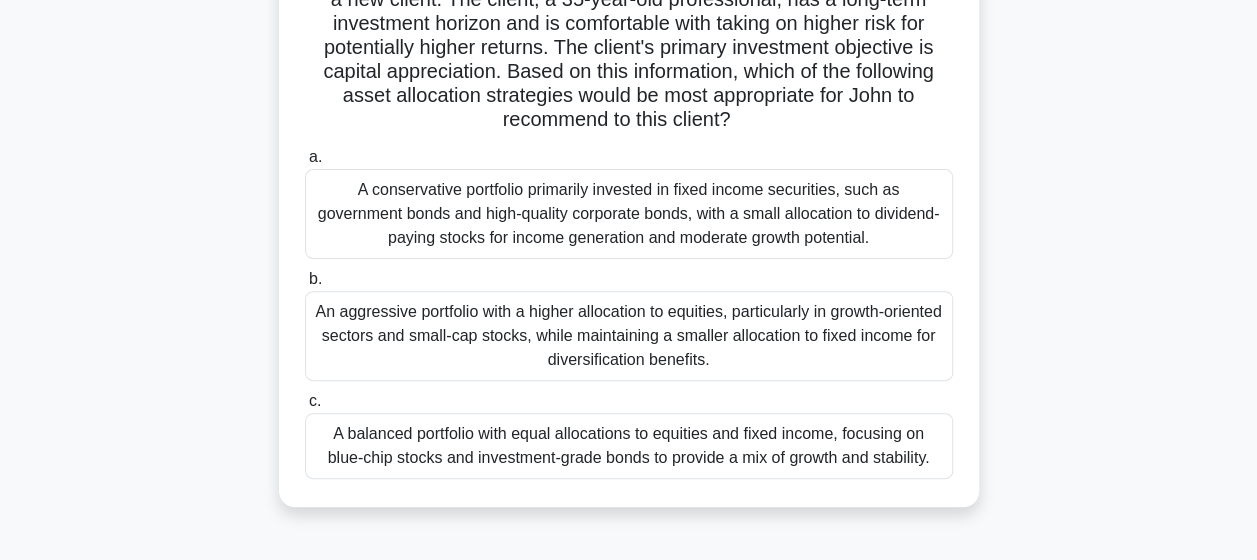click on "An aggressive portfolio with a higher allocation to equities, particularly in growth-oriented sectors and small-cap stocks, while maintaining a smaller allocation to fixed income for diversification benefits." at bounding box center [629, 336] 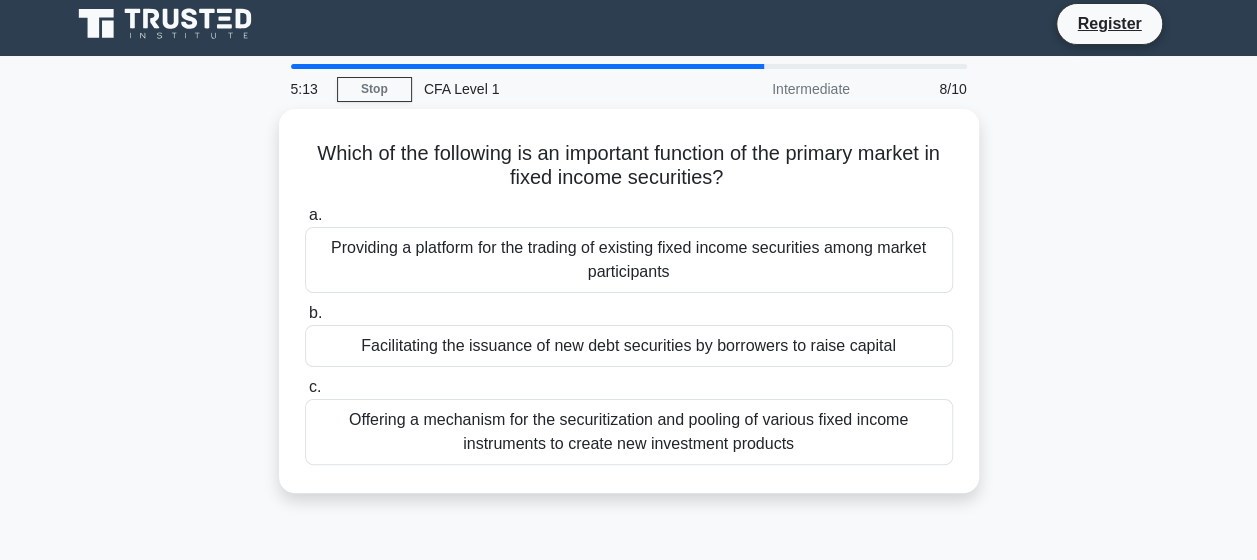 scroll, scrollTop: 0, scrollLeft: 0, axis: both 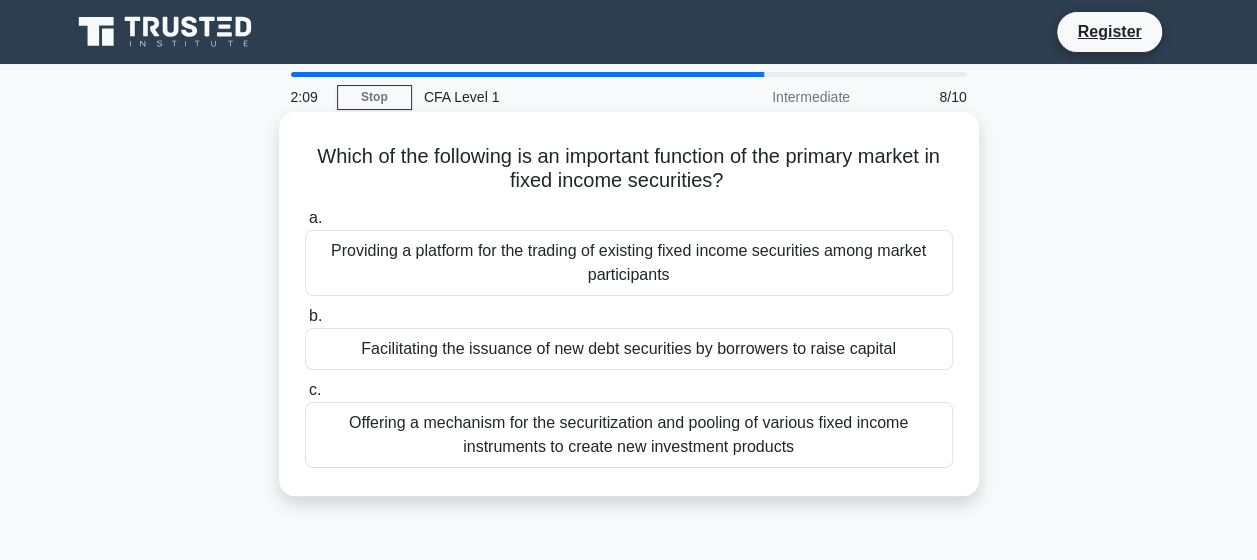 click on "Facilitating the issuance of new debt securities by borrowers to raise capital" at bounding box center [629, 349] 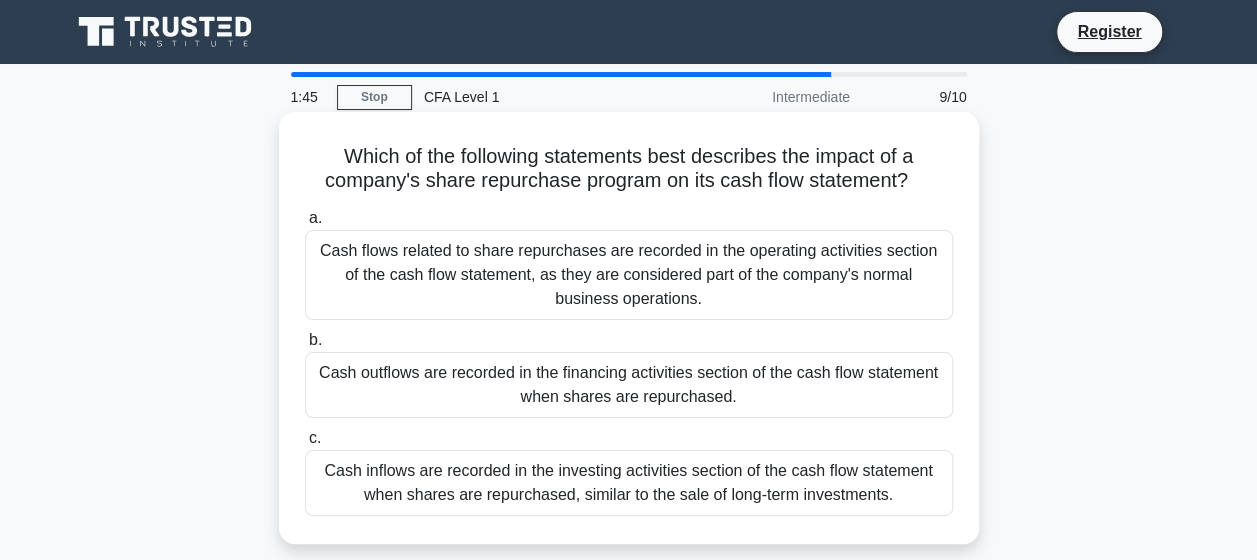 click on "Cash inflows are recorded in the investing activities section of the cash flow statement when shares are repurchased, similar to the sale of long-term investments." at bounding box center [629, 483] 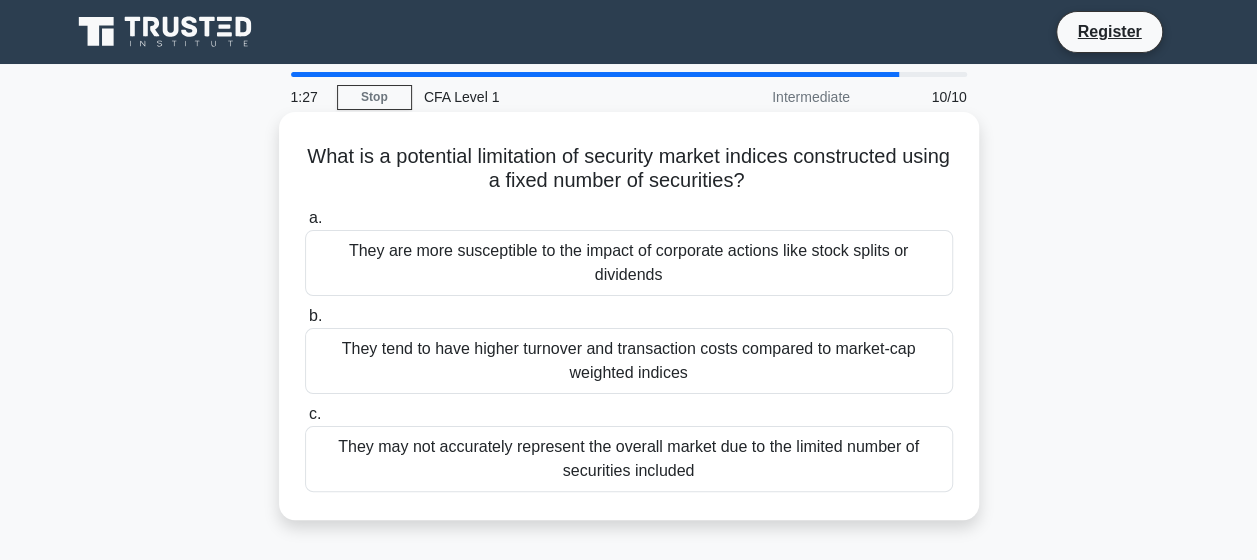 click on "They are more susceptible to the impact of corporate actions like stock splits or dividends" at bounding box center [629, 263] 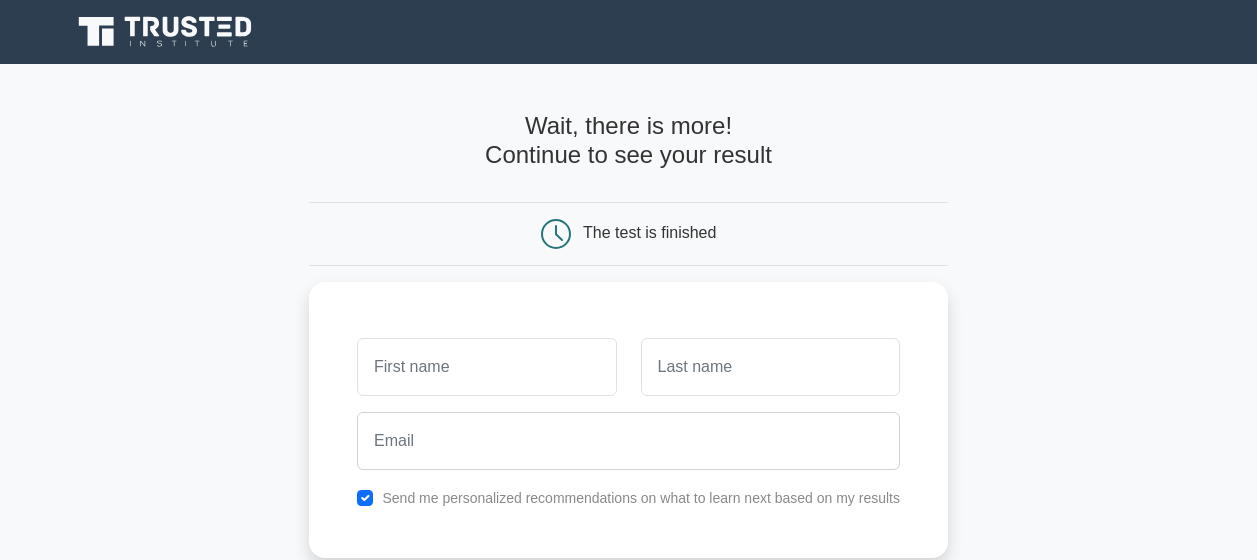 scroll, scrollTop: 0, scrollLeft: 0, axis: both 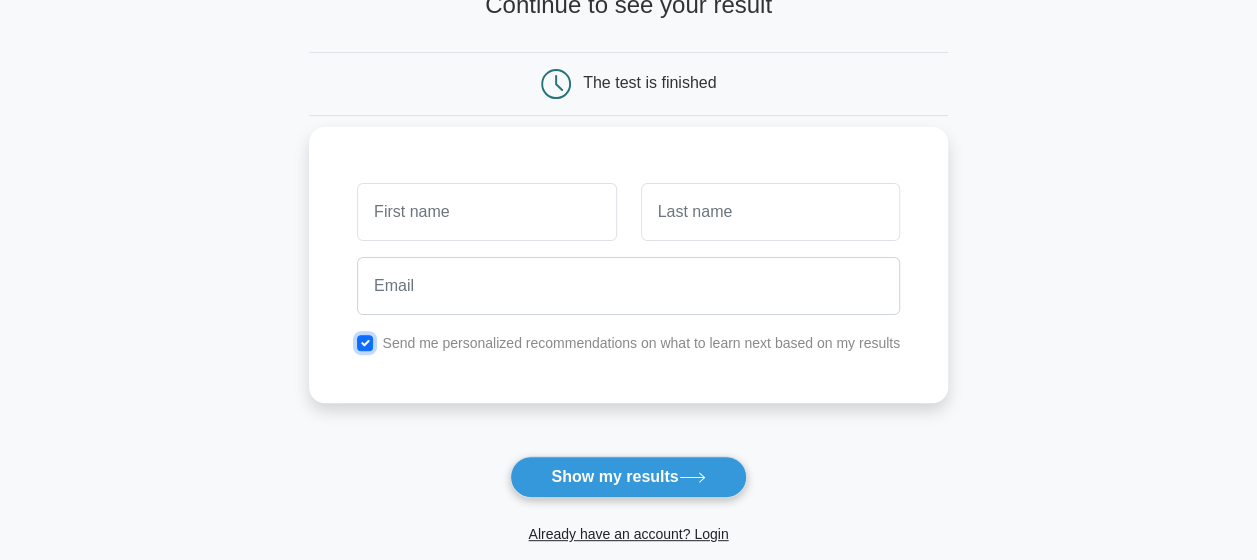 click at bounding box center [365, 343] 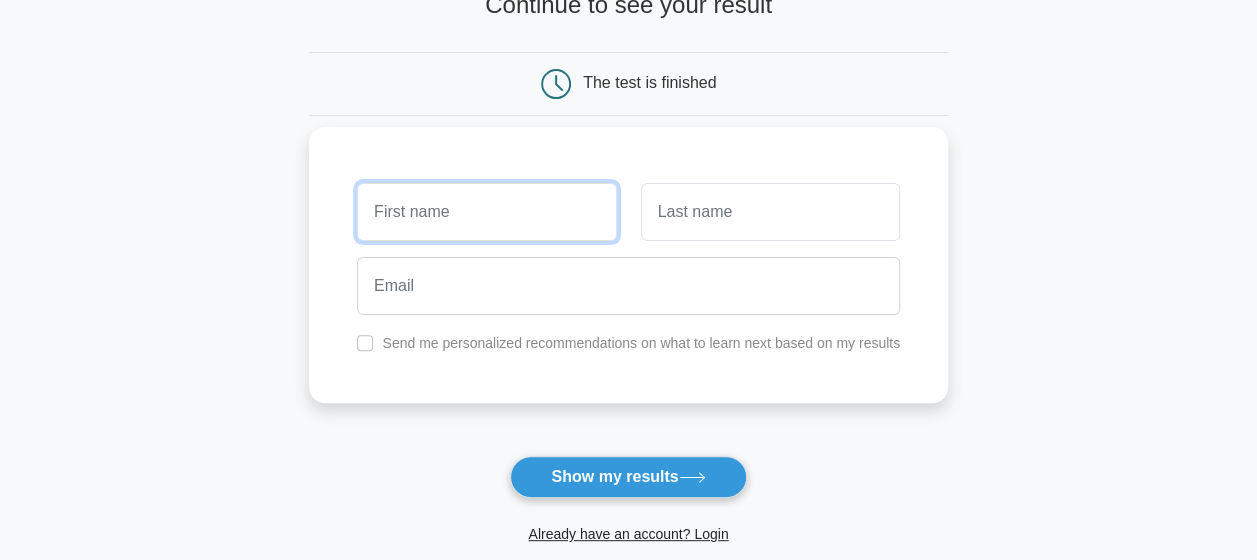 click at bounding box center (486, 212) 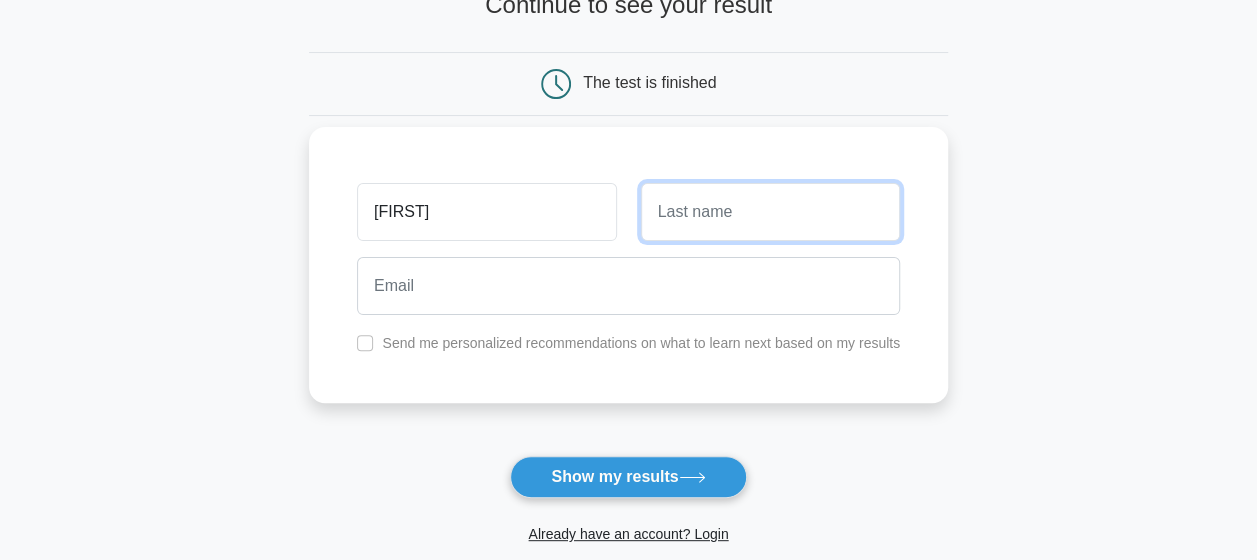 type on "Layne" 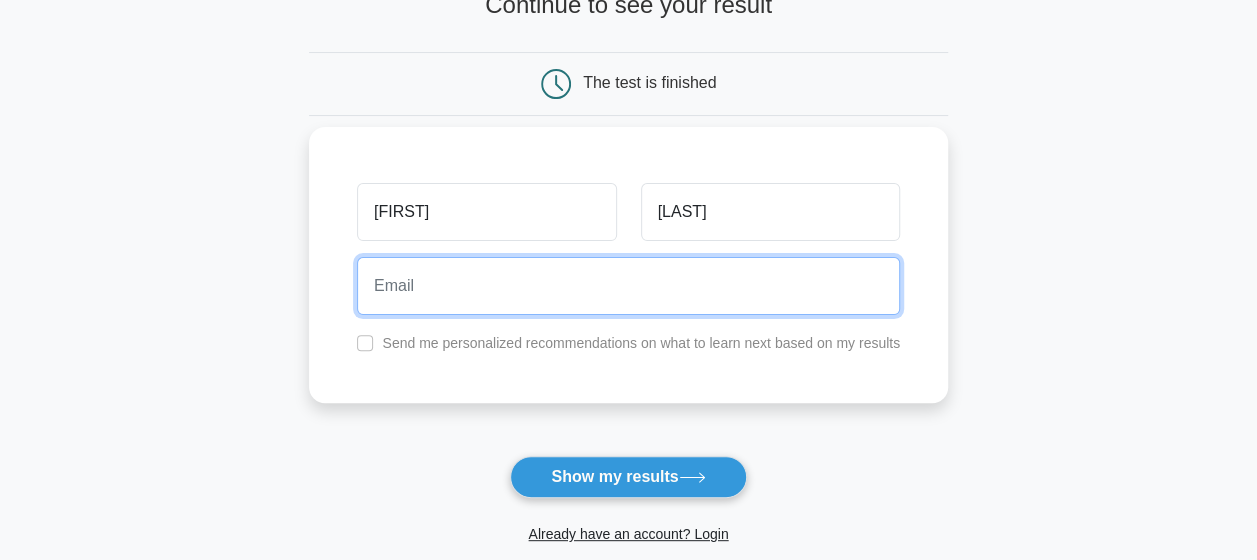 click at bounding box center (628, 286) 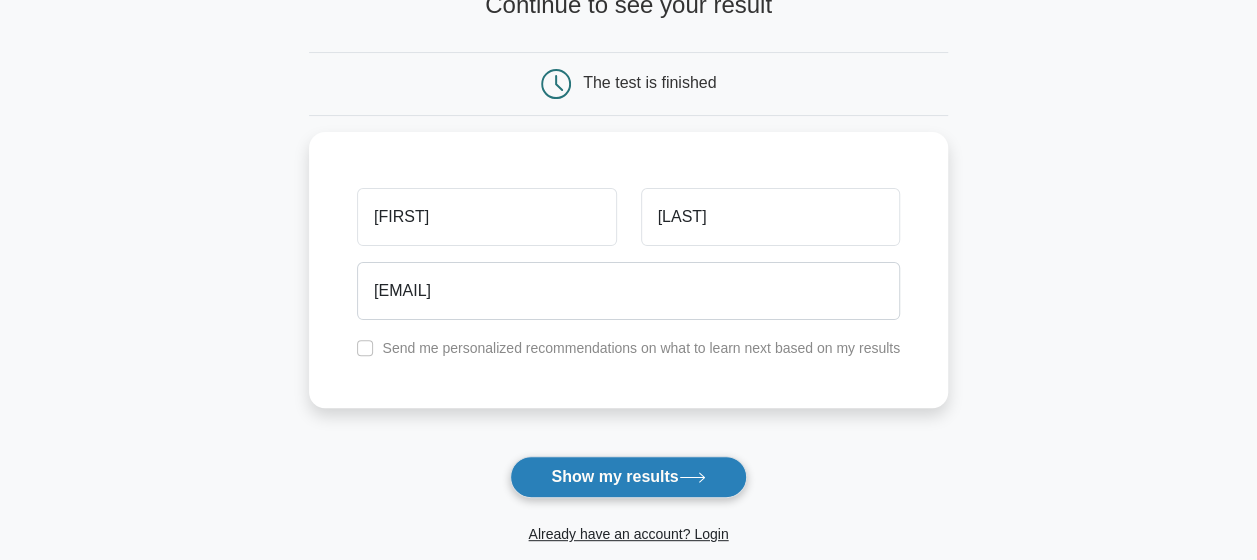 click on "Show my results" at bounding box center [628, 477] 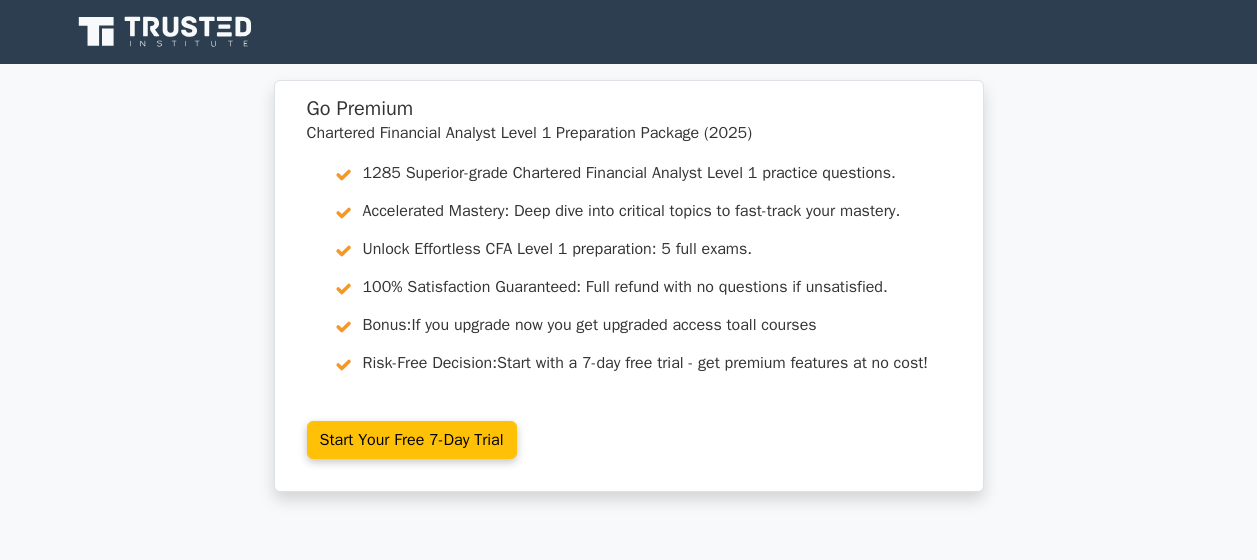 scroll, scrollTop: 0, scrollLeft: 0, axis: both 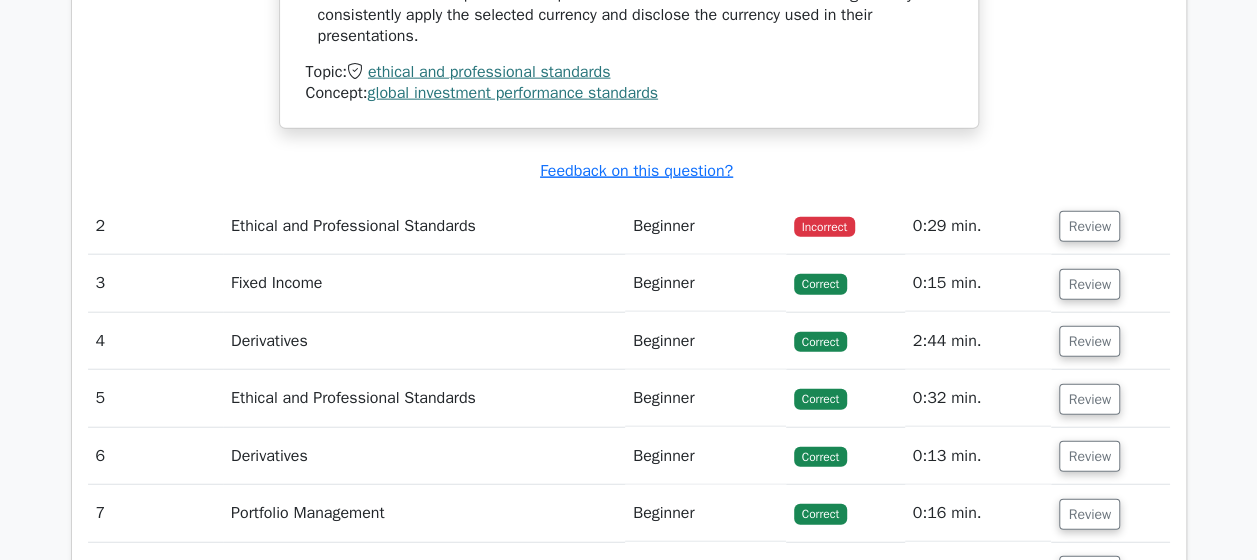click on "Ethical and Professional Standards" at bounding box center [424, 226] 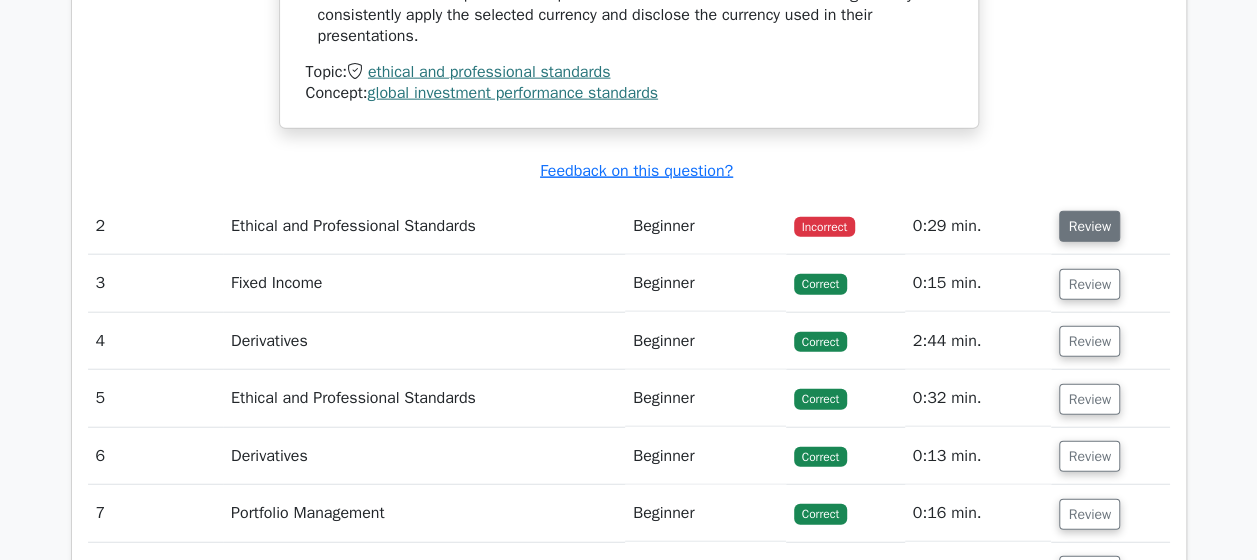 click on "Review" at bounding box center (1089, 226) 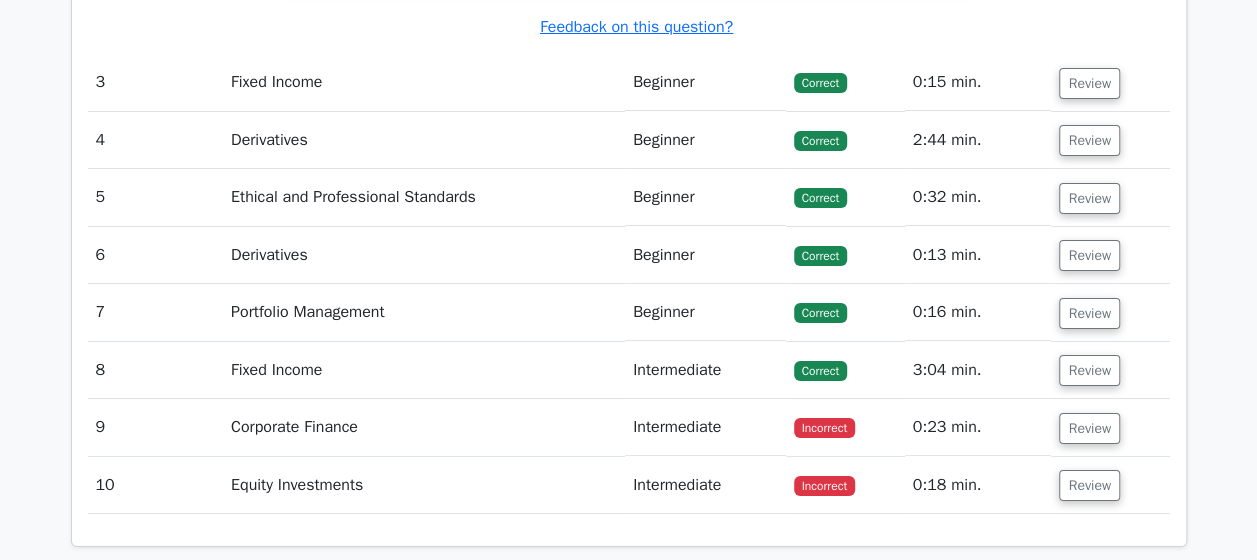 scroll, scrollTop: 3744, scrollLeft: 0, axis: vertical 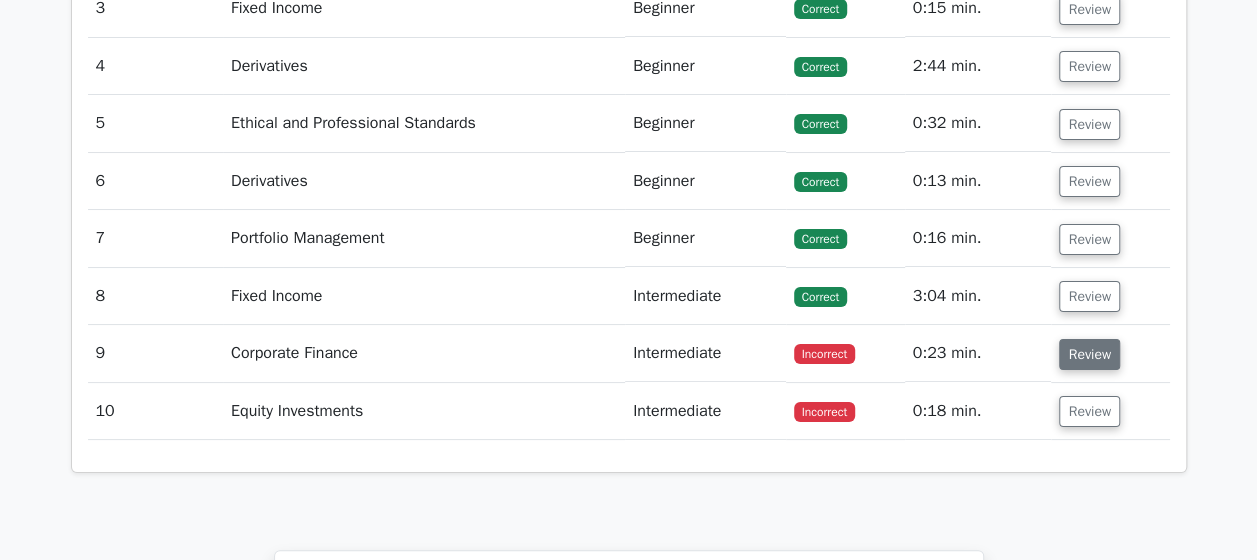 click on "Review" at bounding box center (1089, 354) 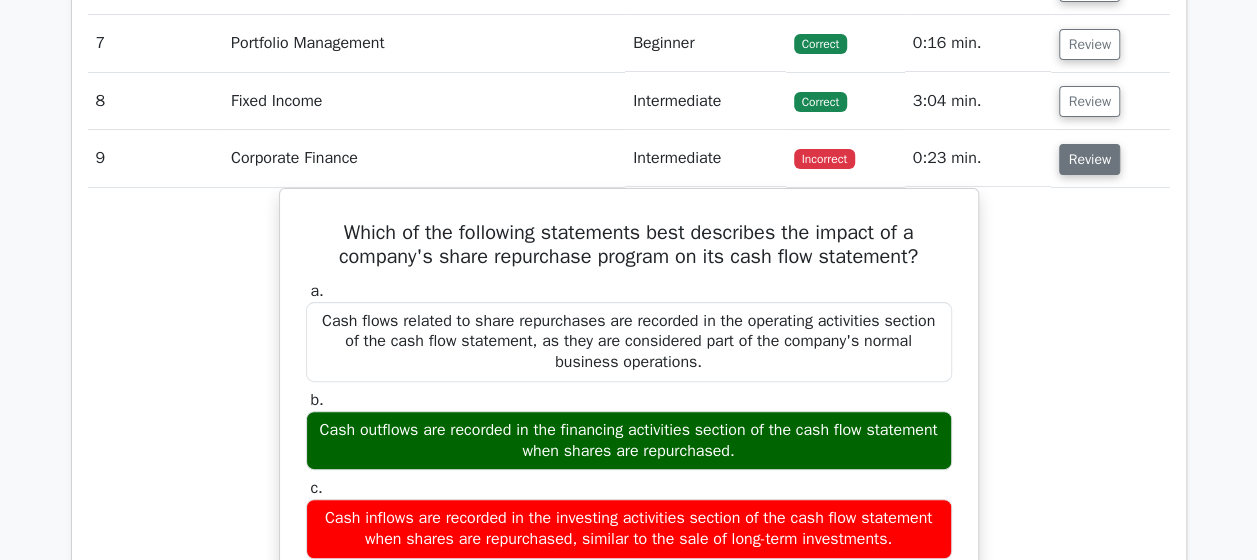 scroll, scrollTop: 3937, scrollLeft: 0, axis: vertical 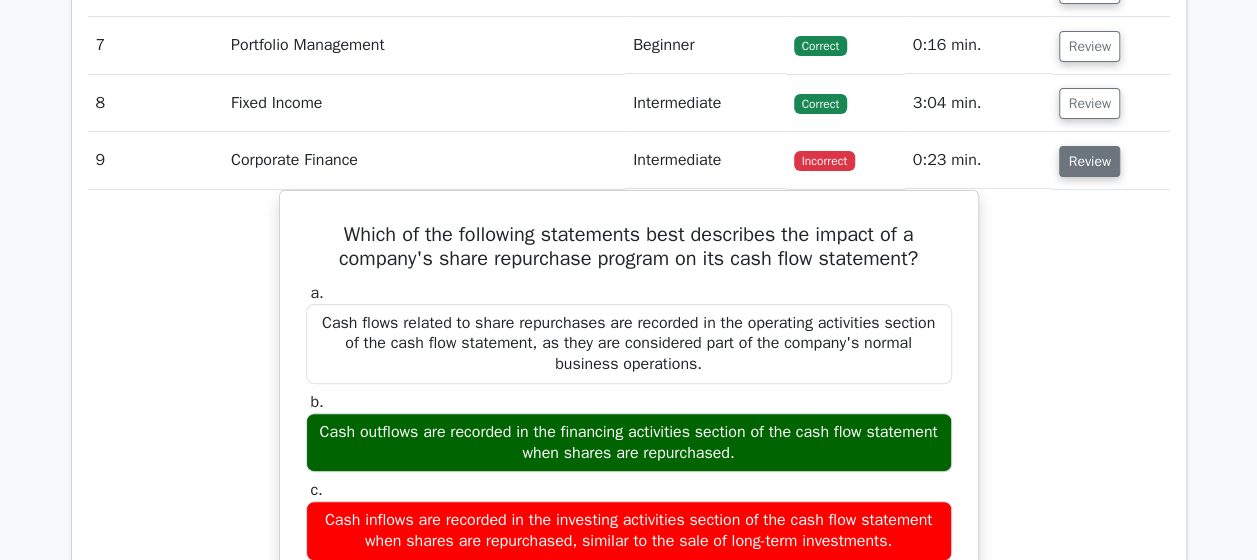 click on "Review" at bounding box center (1089, 161) 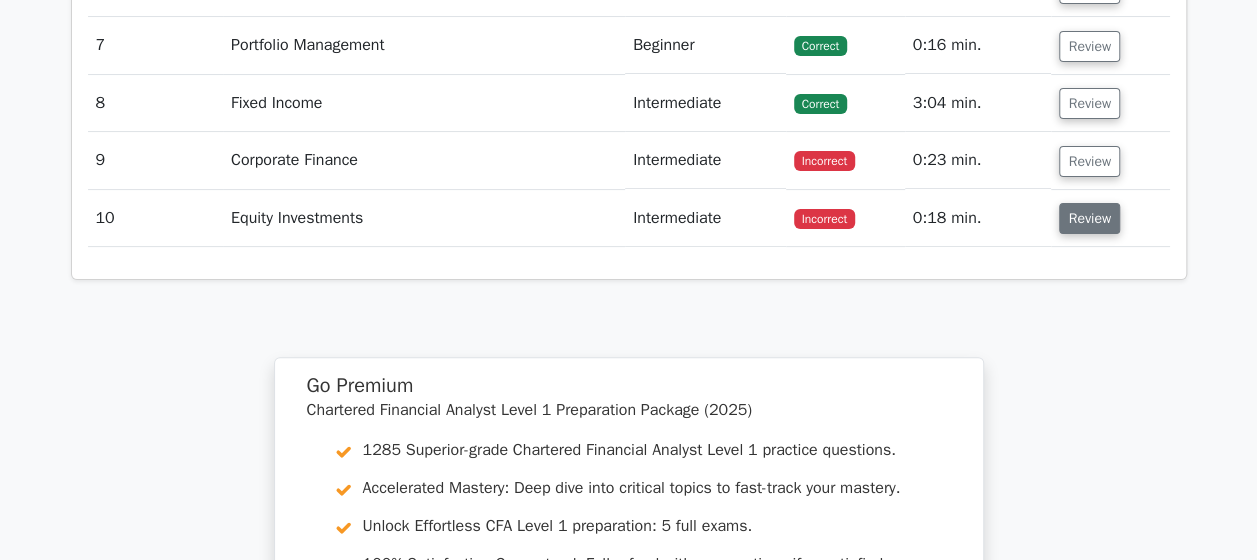 click on "Review" at bounding box center [1089, 218] 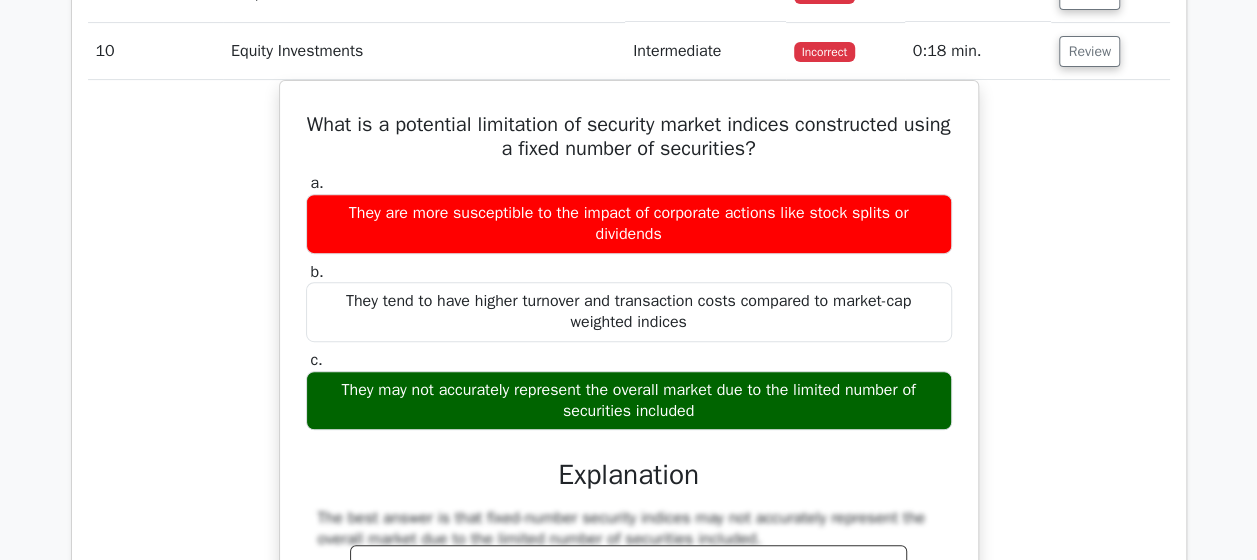scroll, scrollTop: 4105, scrollLeft: 0, axis: vertical 